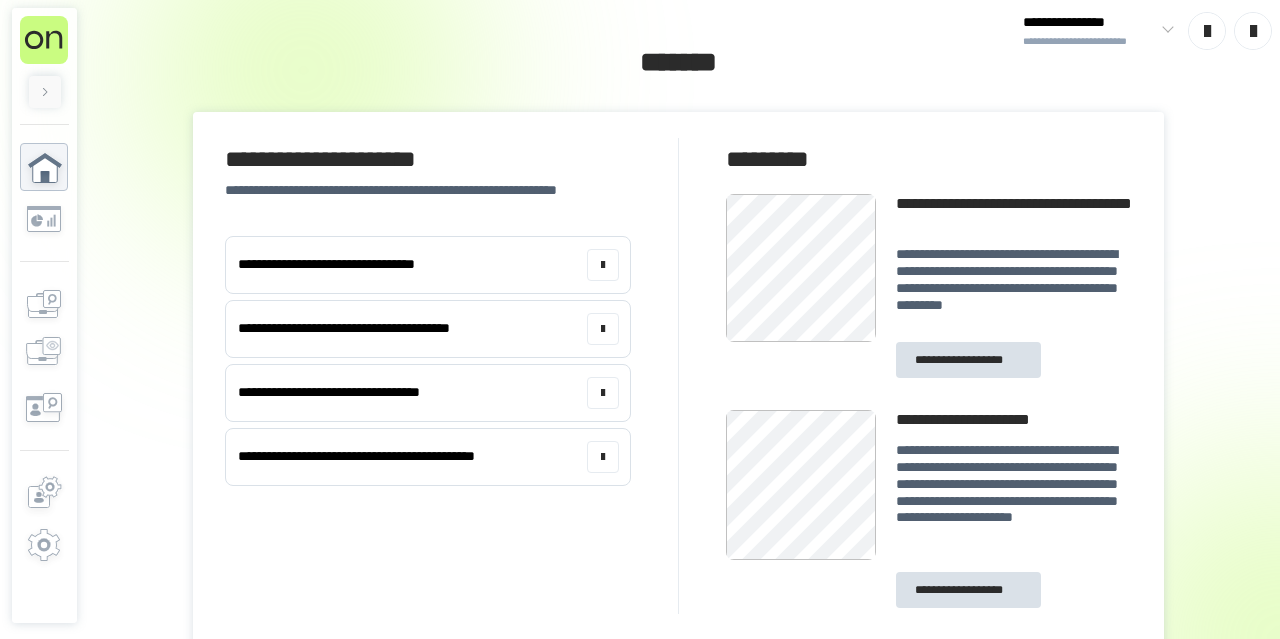 scroll, scrollTop: 0, scrollLeft: 0, axis: both 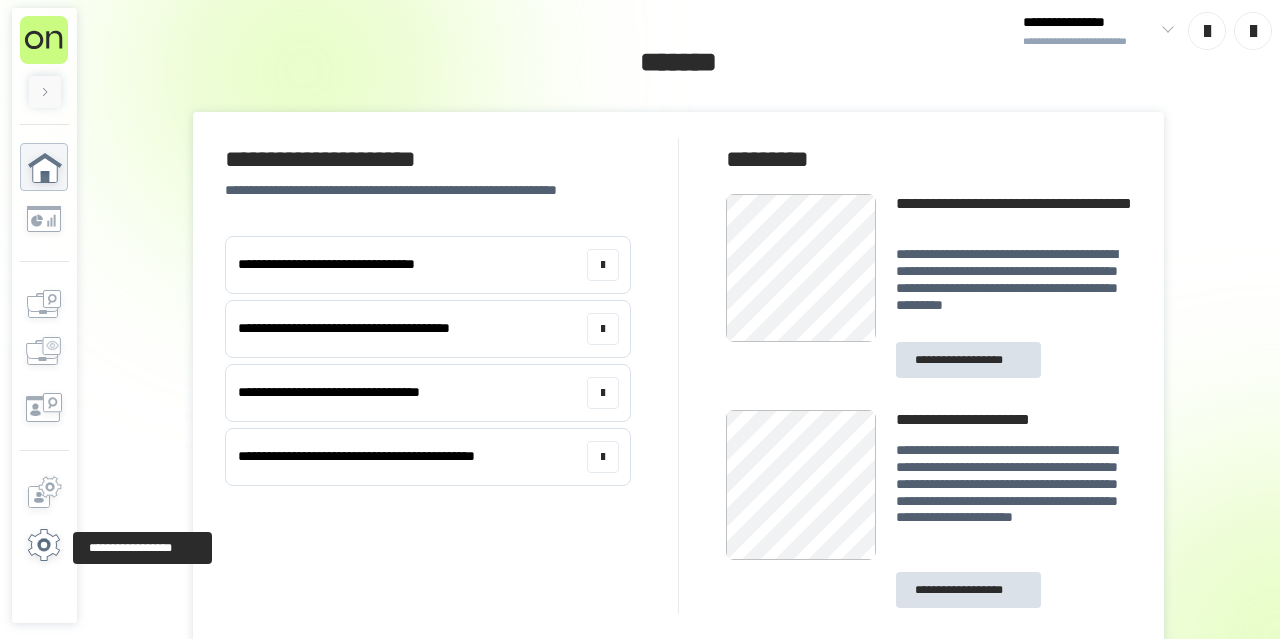 click 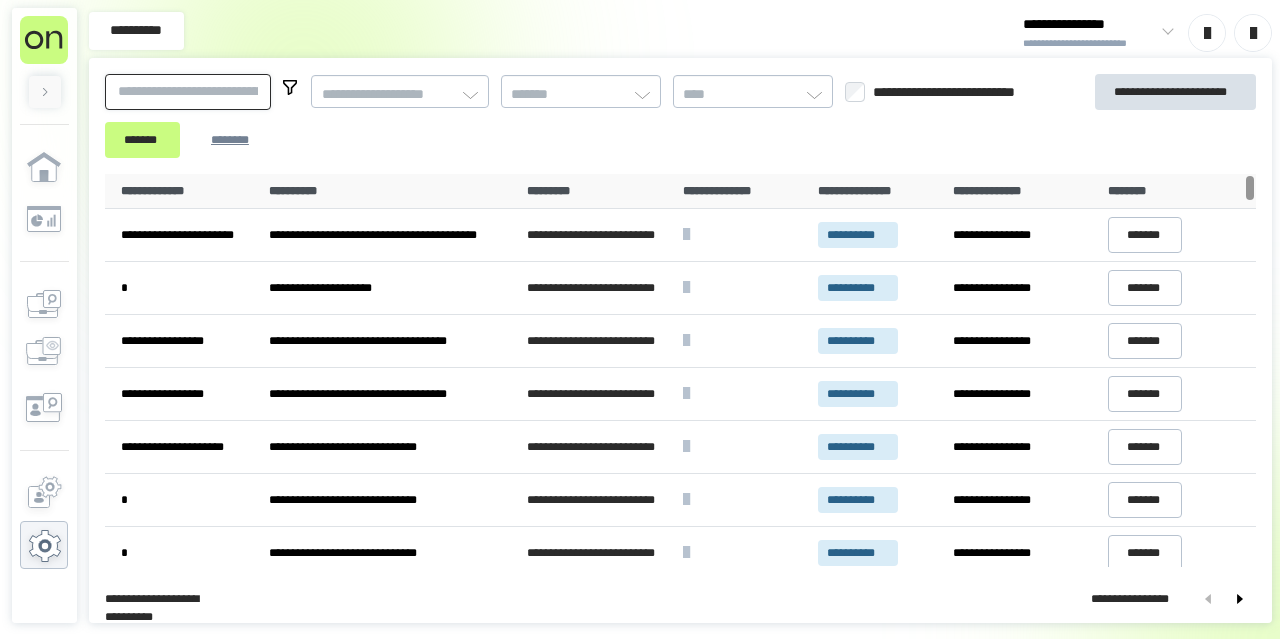 click at bounding box center (188, 92) 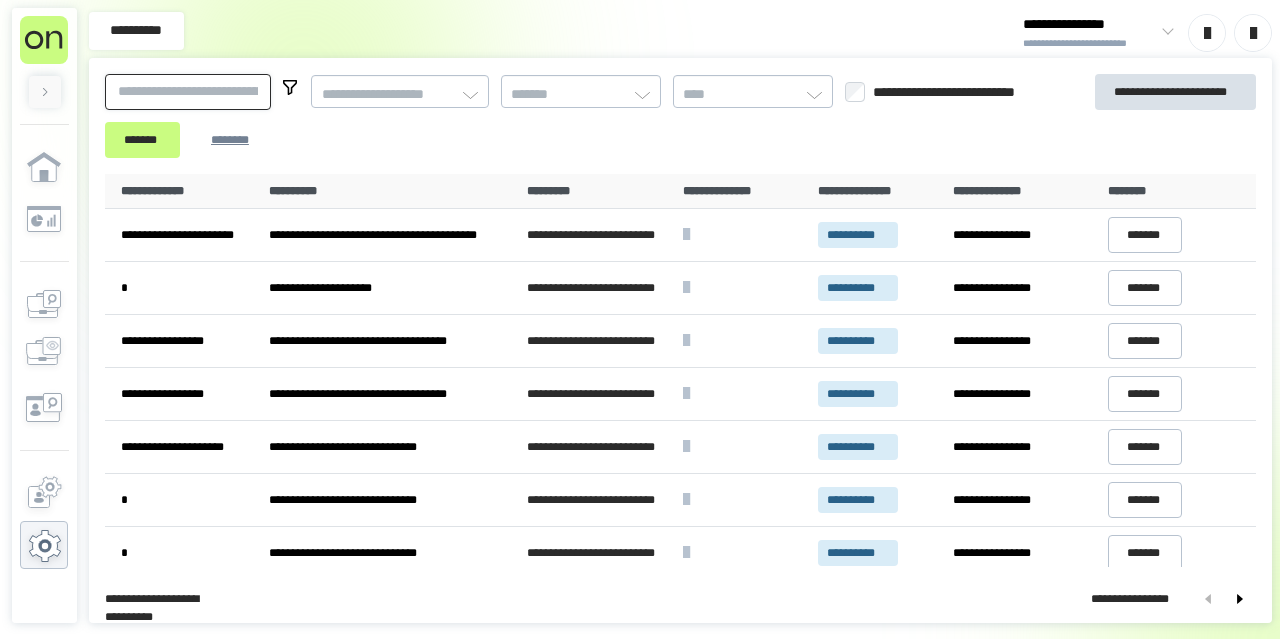 paste on "**********" 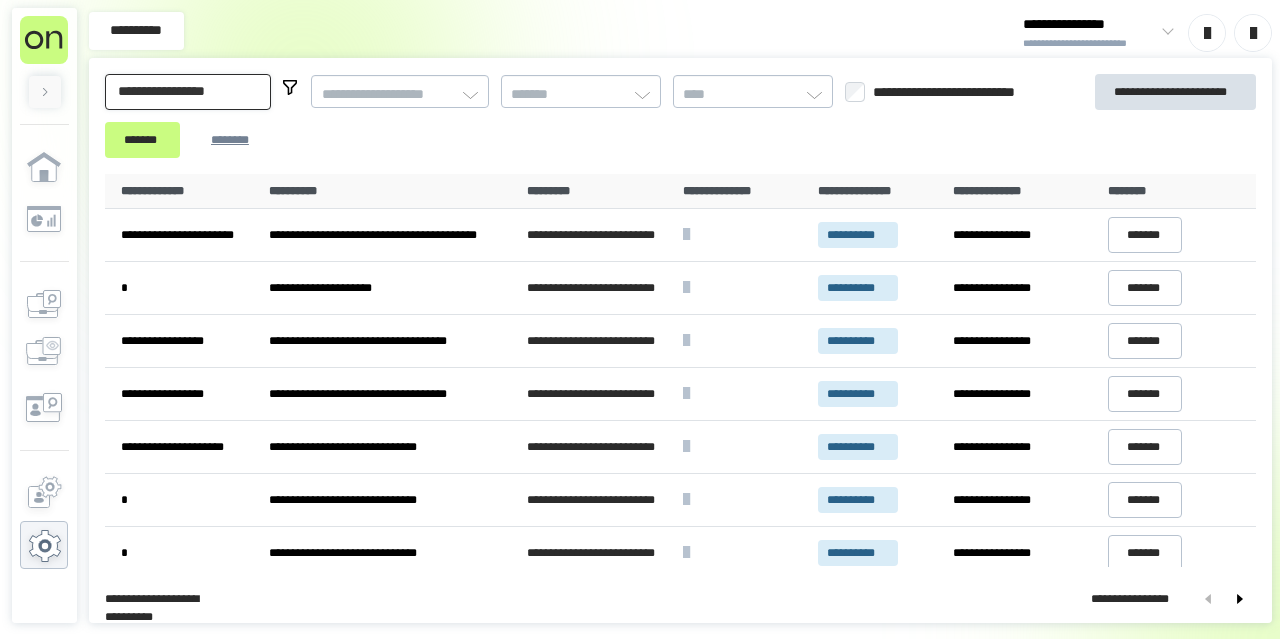 type on "**********" 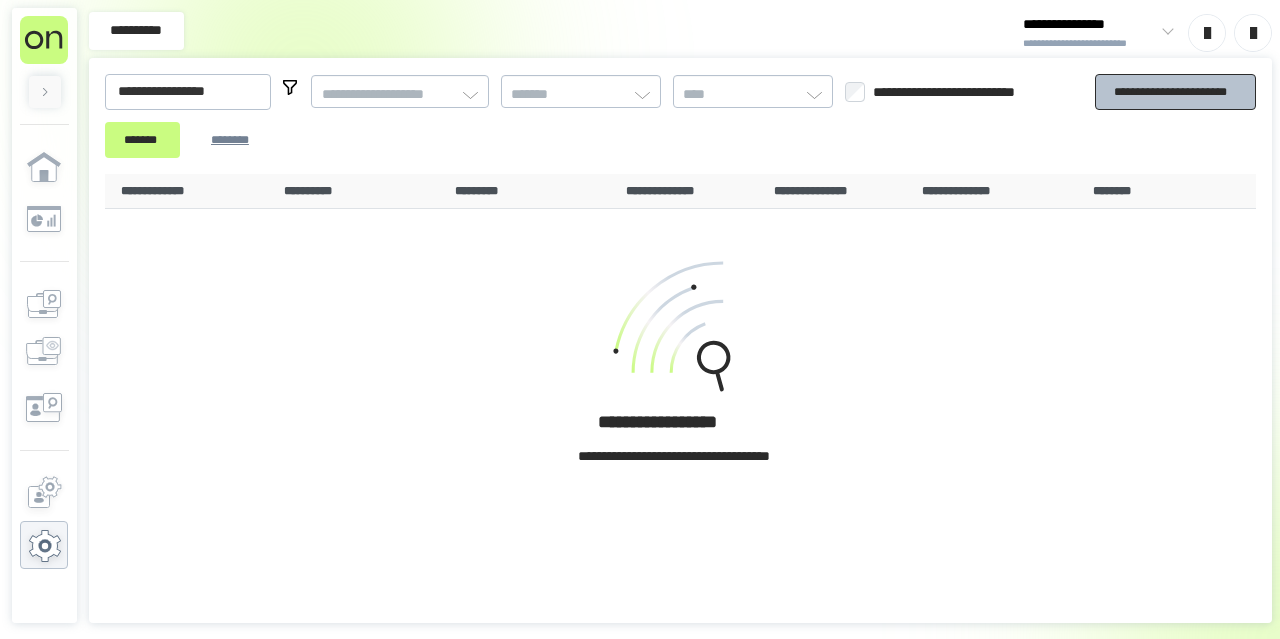 click on "**********" at bounding box center (1175, 91) 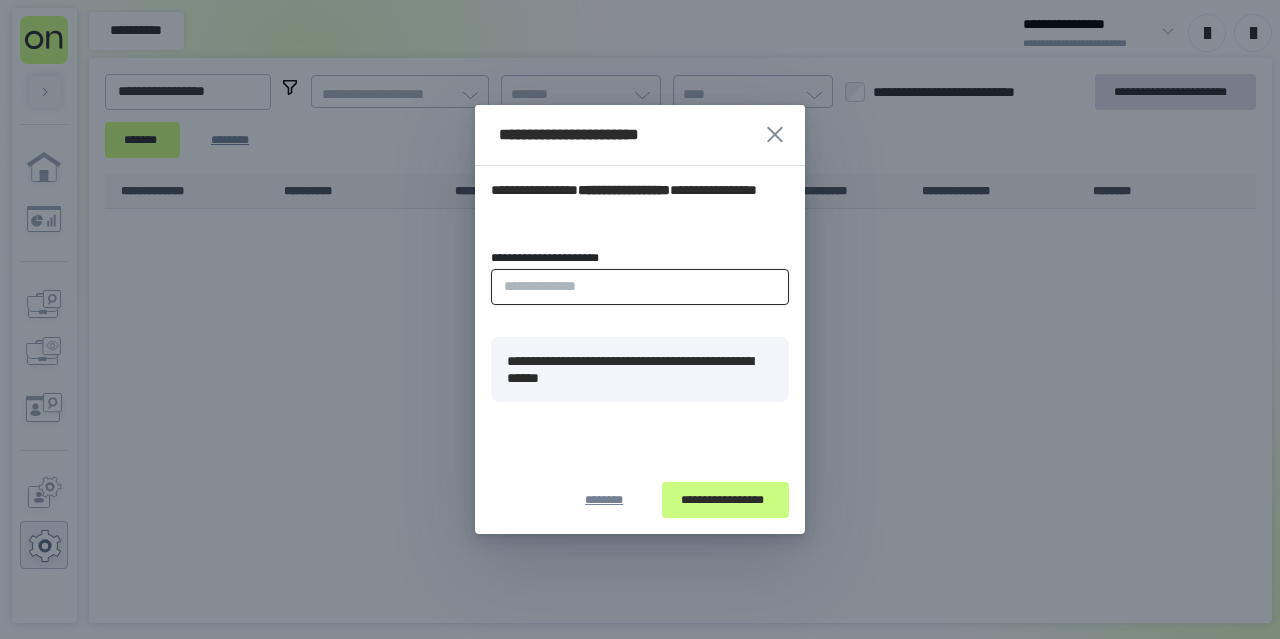 click on "**********" at bounding box center [640, 287] 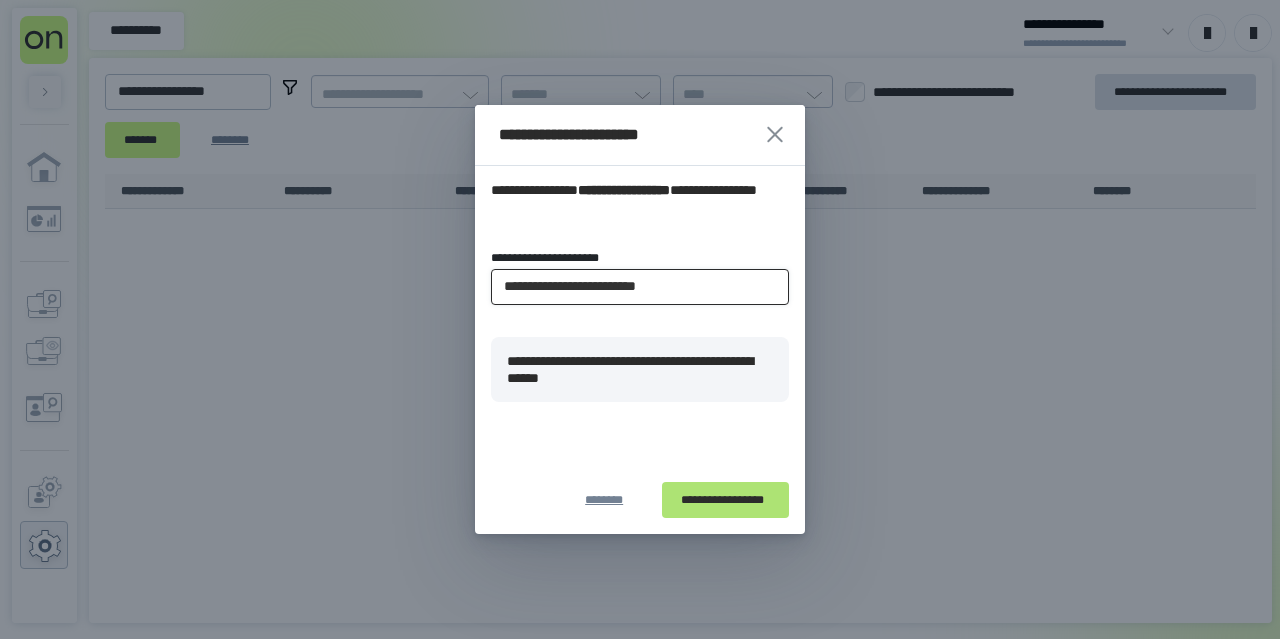 type on "**********" 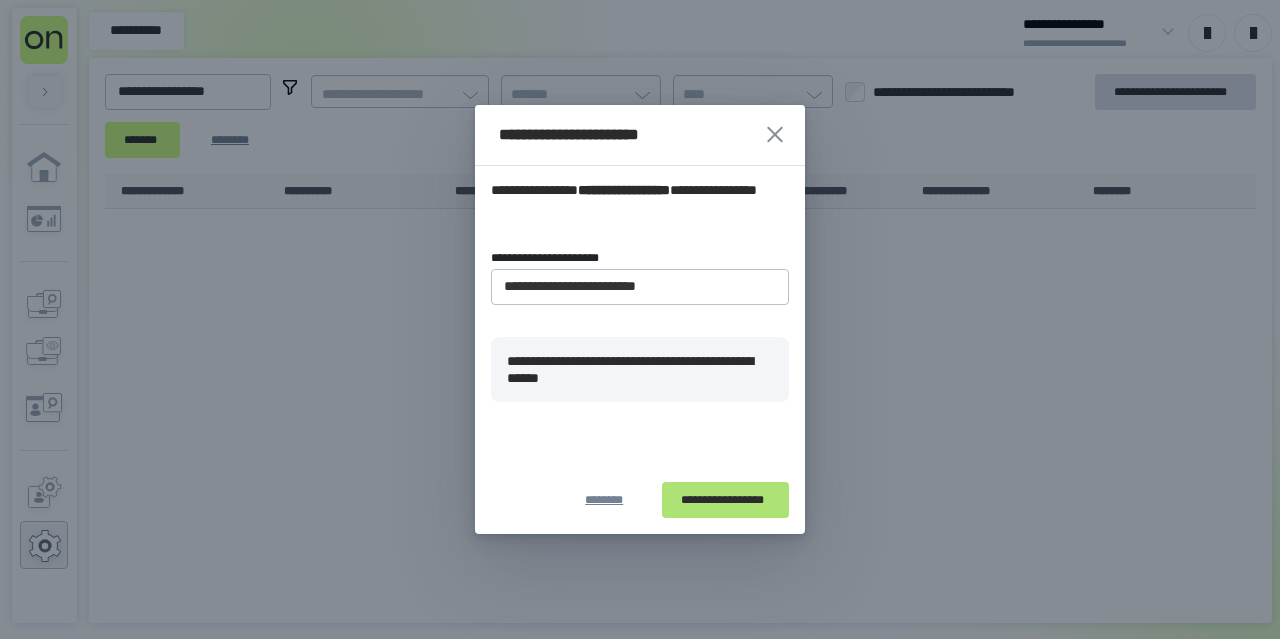 click on "**********" at bounding box center (725, 500) 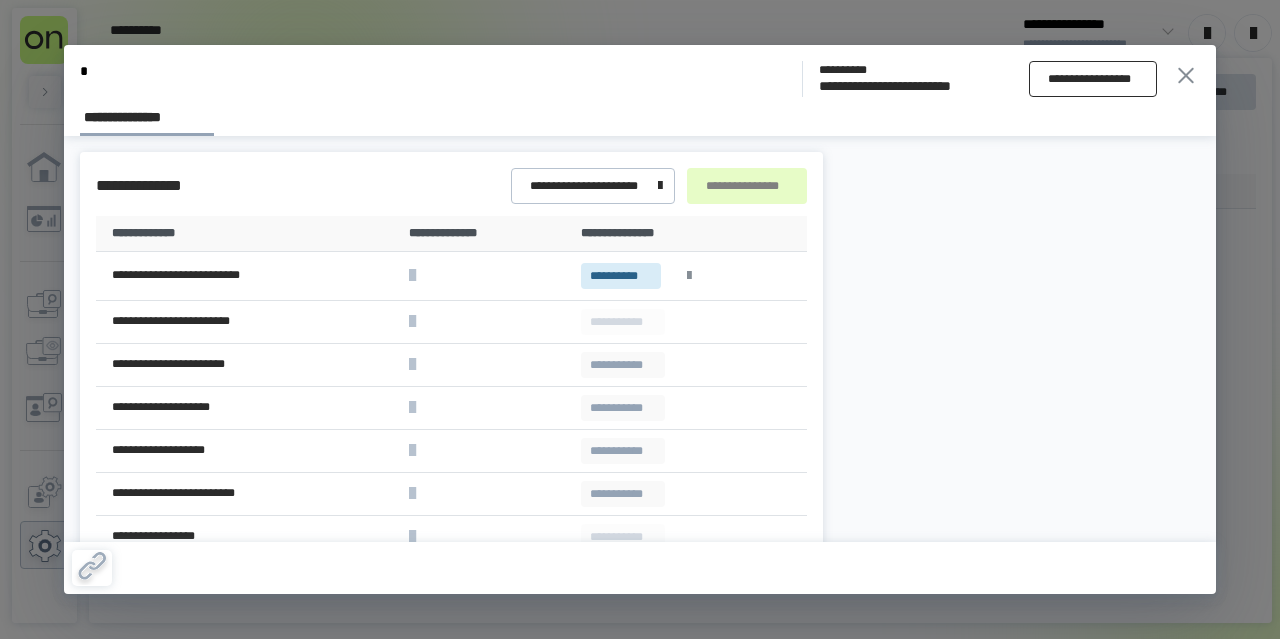 click on "**********" at bounding box center [1093, 79] 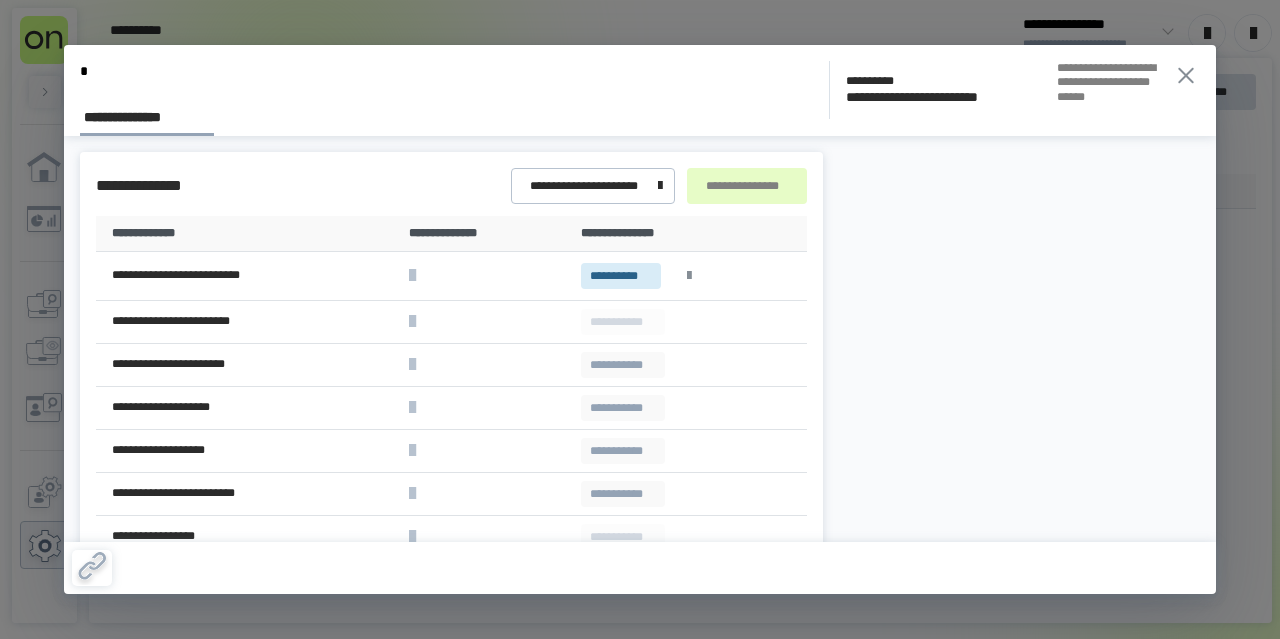 click 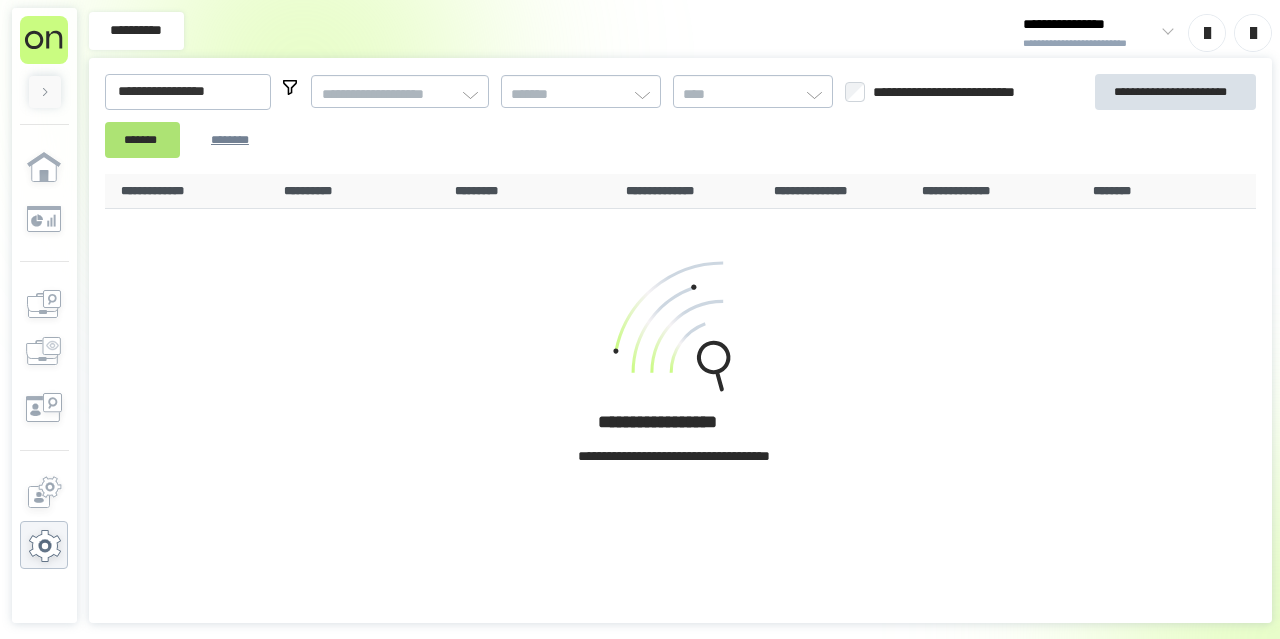 click on "*******" at bounding box center [142, 139] 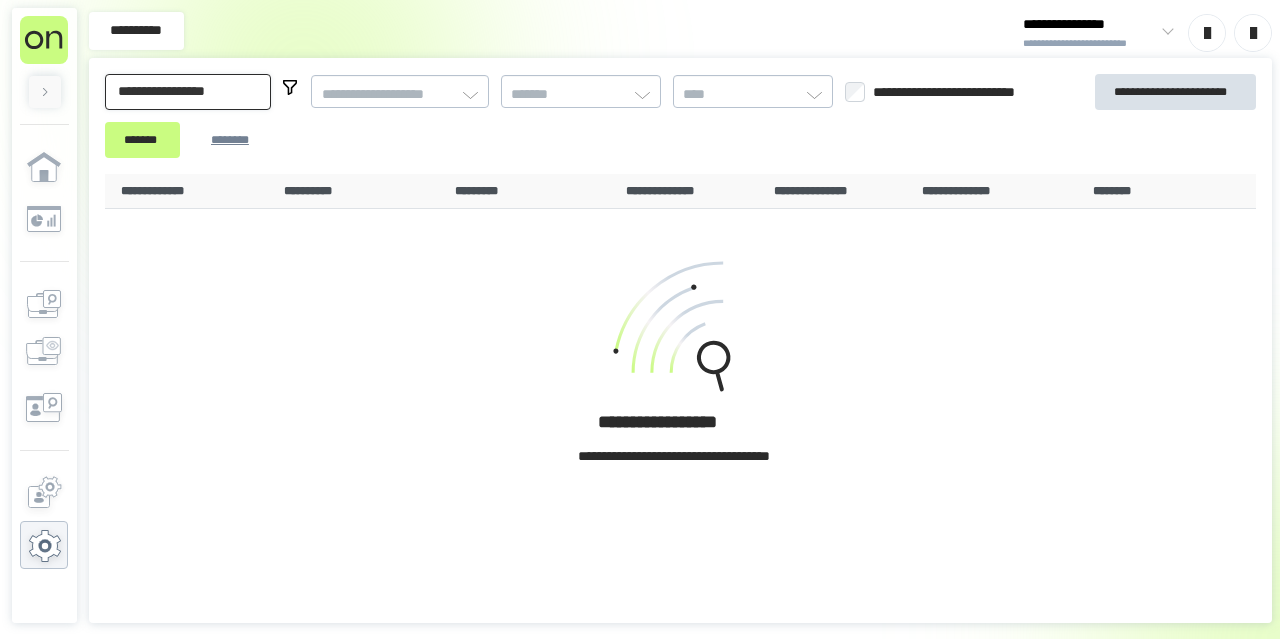 click on "**********" at bounding box center [188, 92] 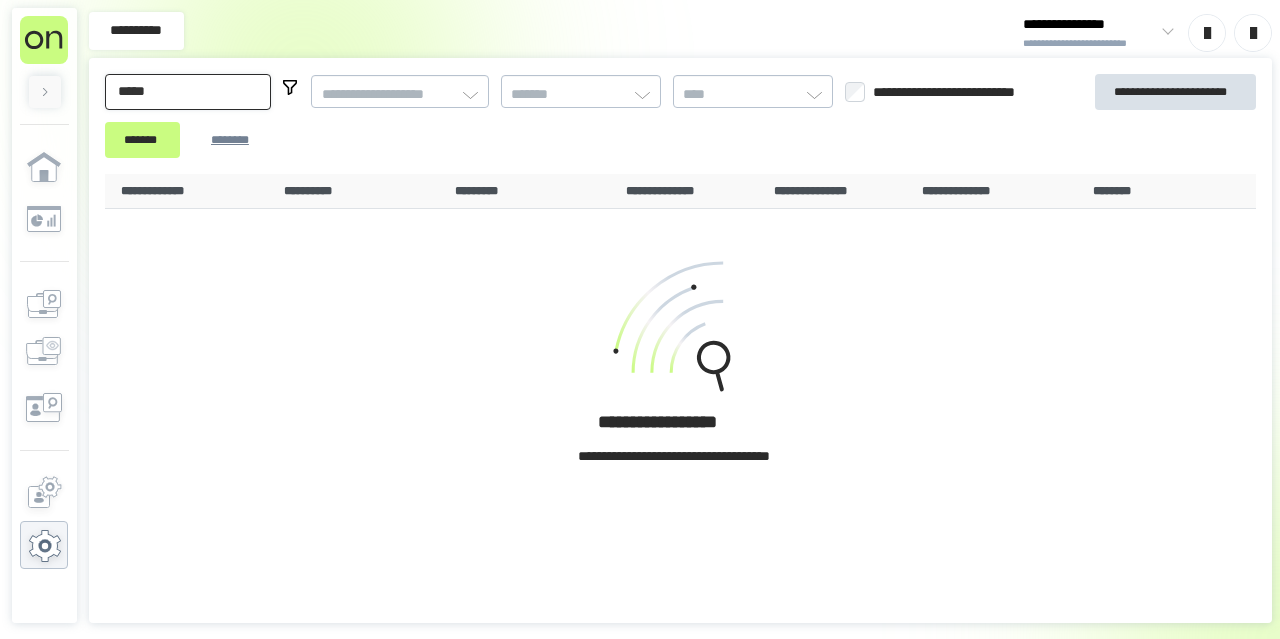 click on "*******" at bounding box center [142, 140] 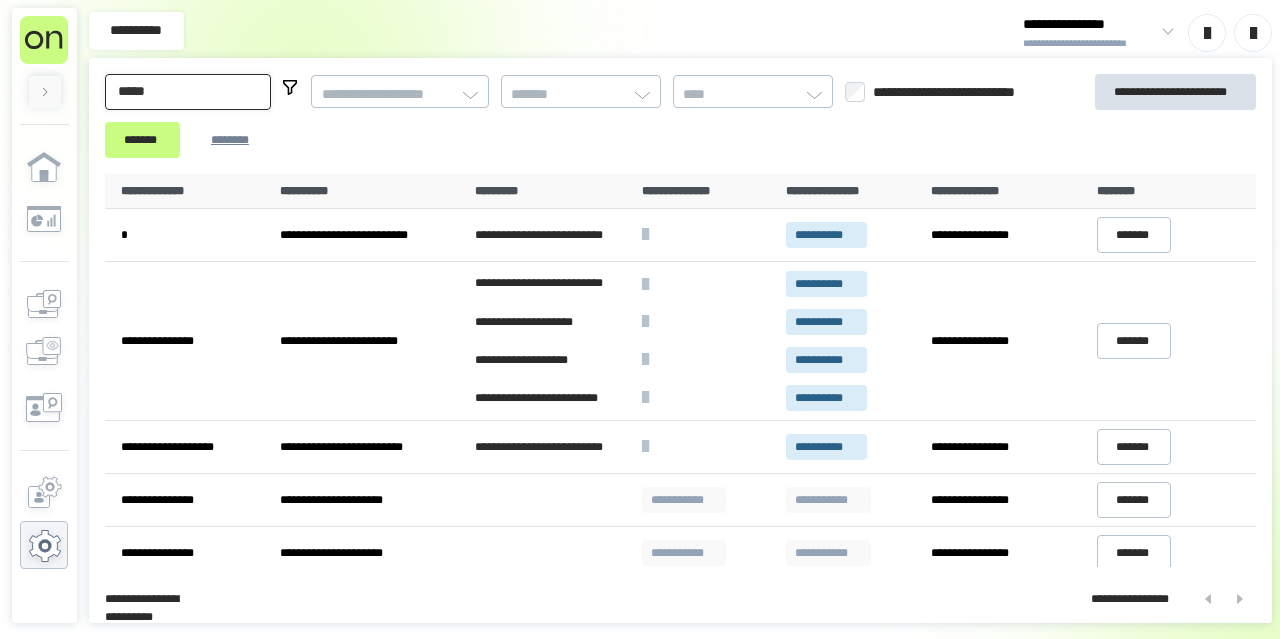 drag, startPoint x: 196, startPoint y: 99, endPoint x: 63, endPoint y: 63, distance: 137.78607 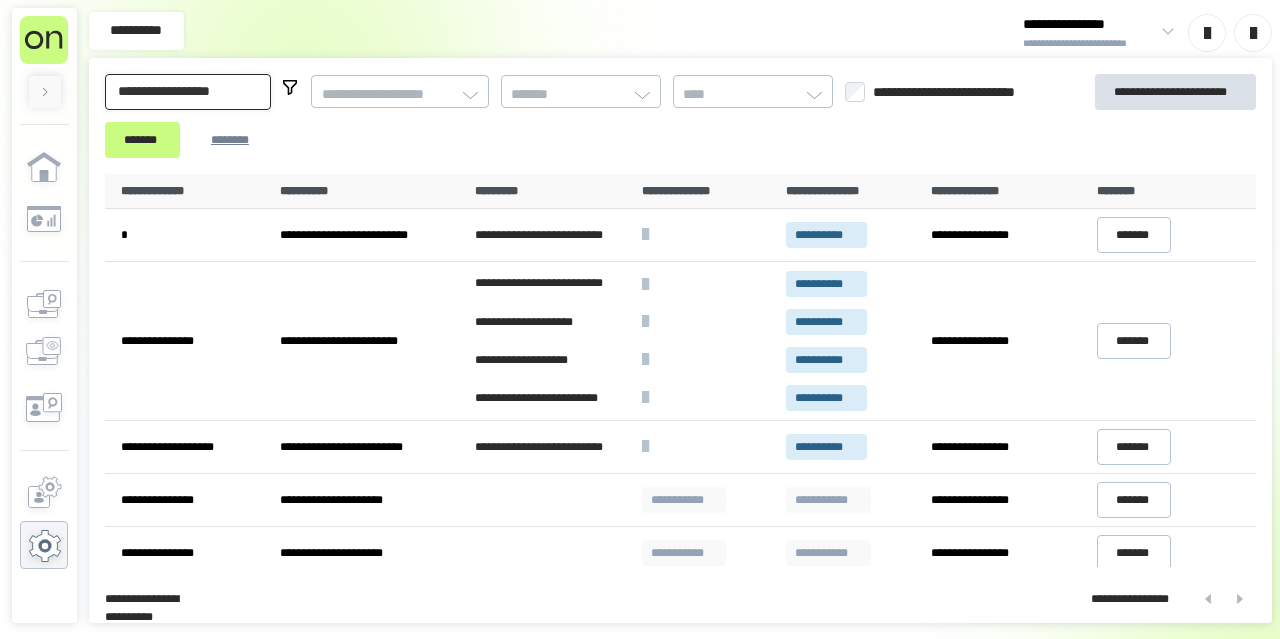 click on "*******" at bounding box center [142, 140] 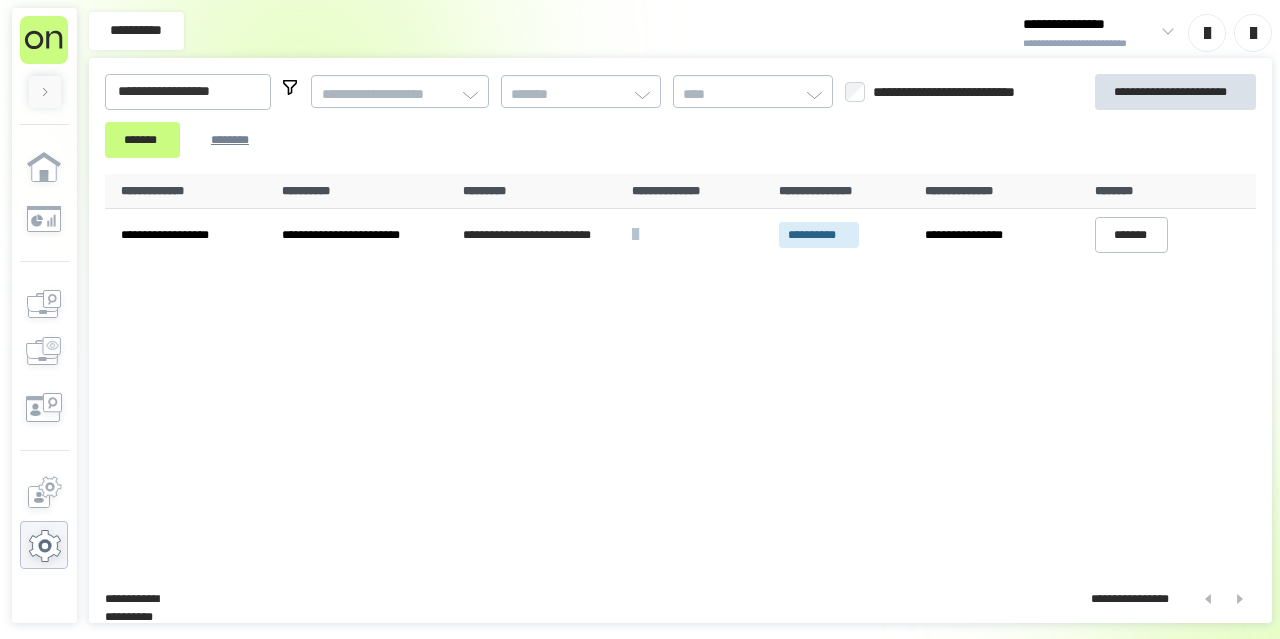click on "**********" at bounding box center (592, 116) 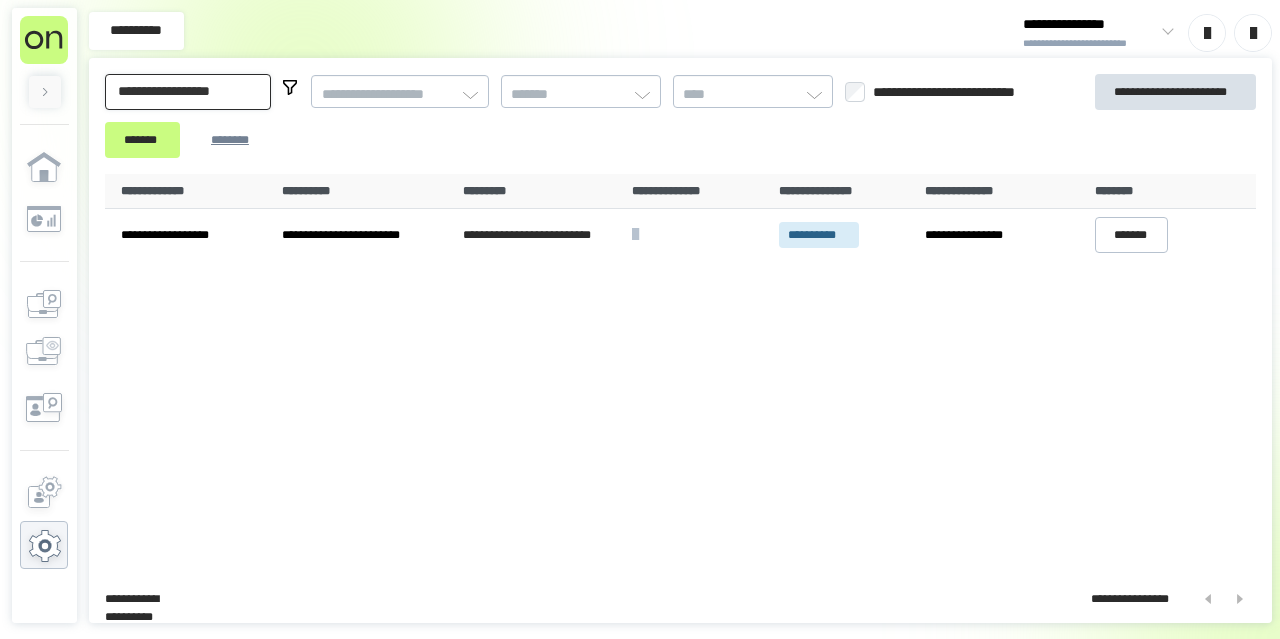 drag, startPoint x: 13, startPoint y: 73, endPoint x: 0, endPoint y: 78, distance: 13.928389 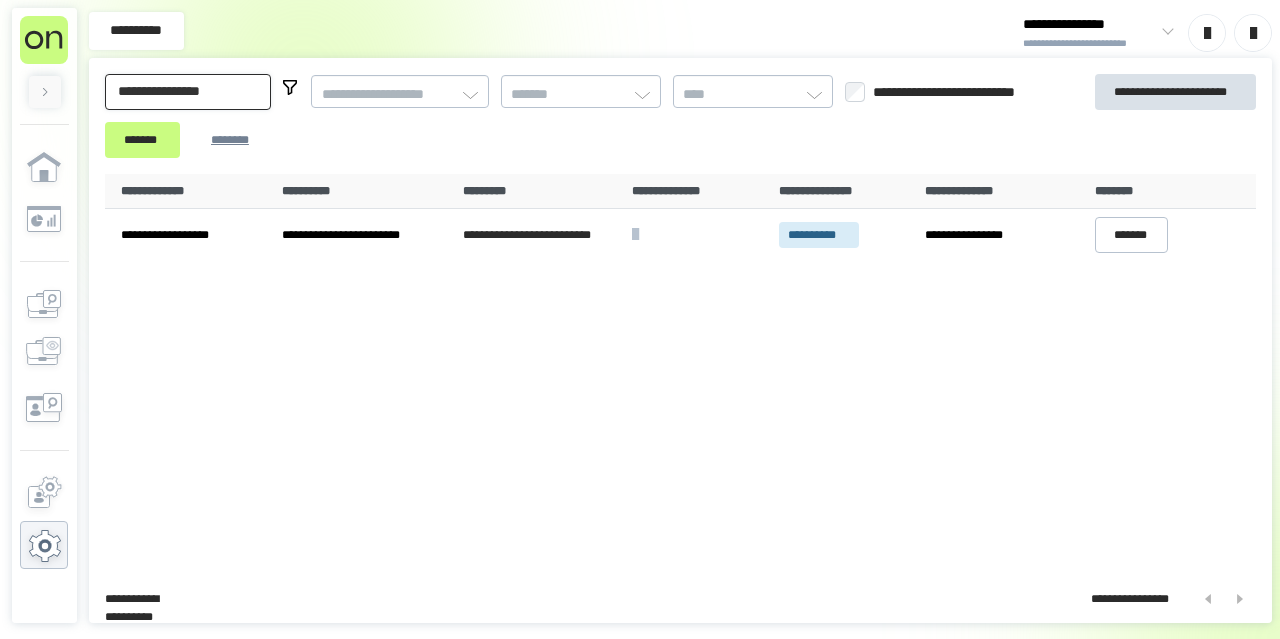 click on "*******" at bounding box center (142, 140) 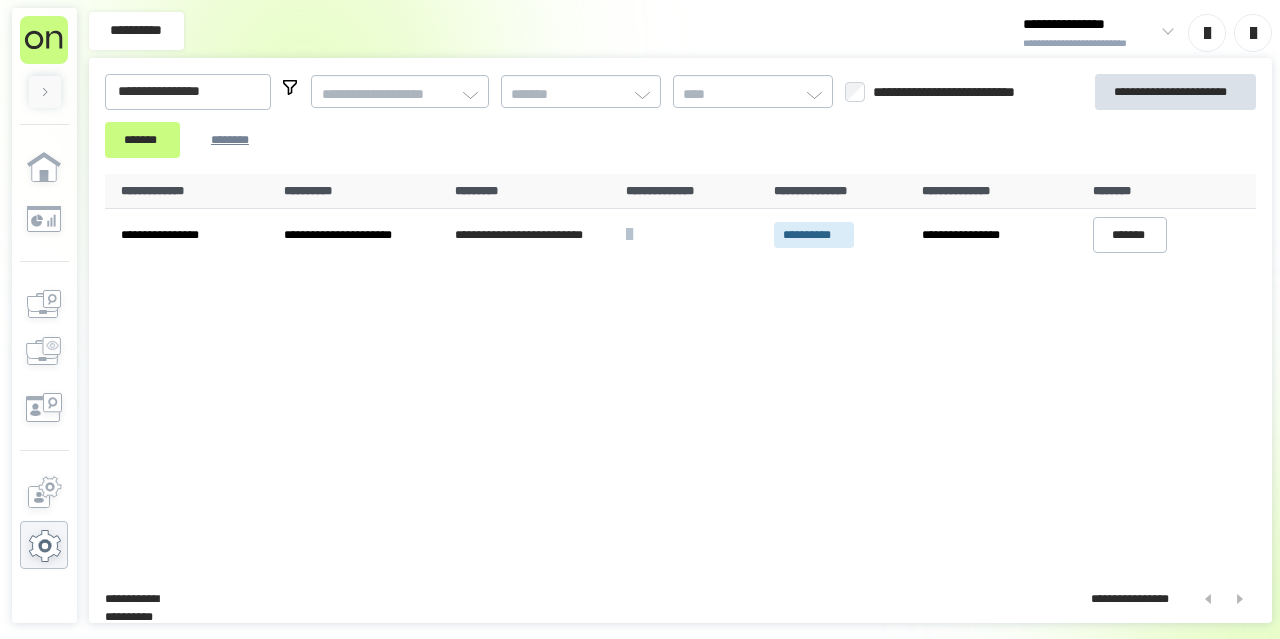 click on "**********" at bounding box center (680, 370) 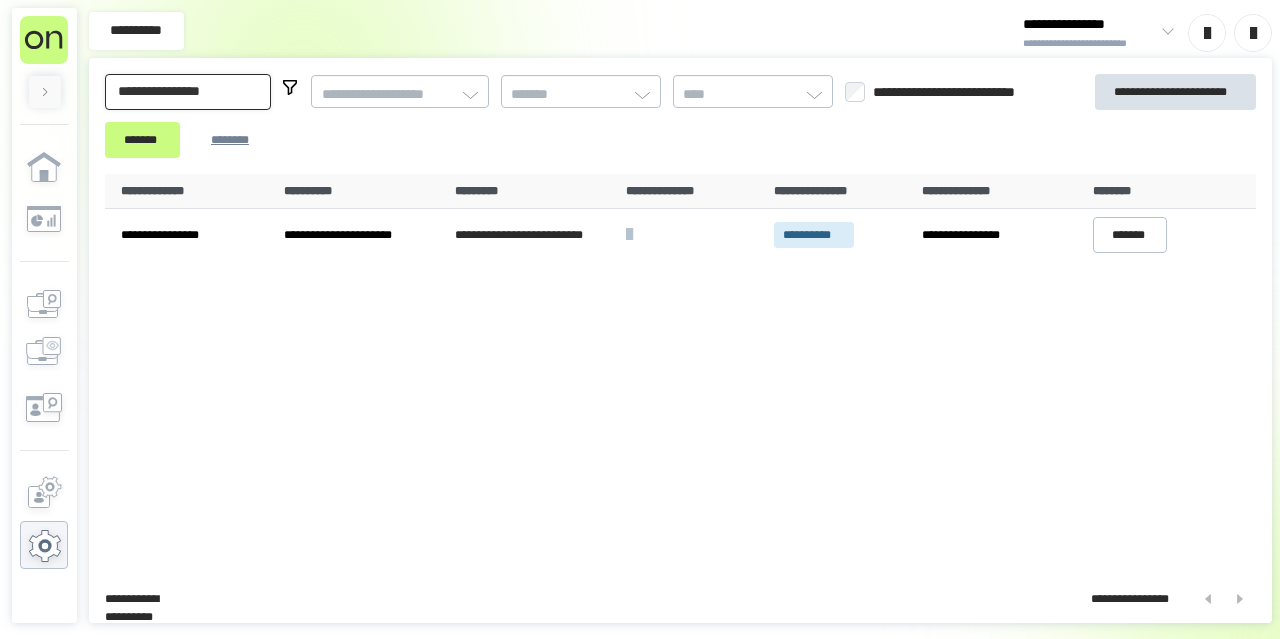 drag, startPoint x: 250, startPoint y: 92, endPoint x: 89, endPoint y: 72, distance: 162.23749 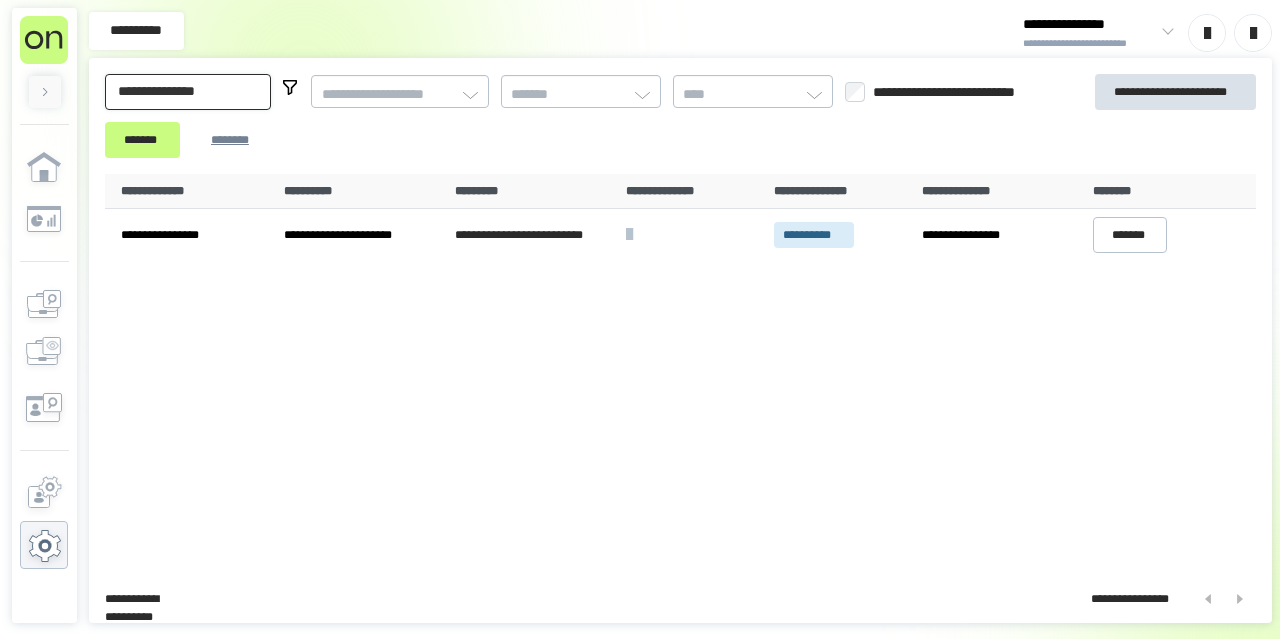 click on "*******" at bounding box center [142, 140] 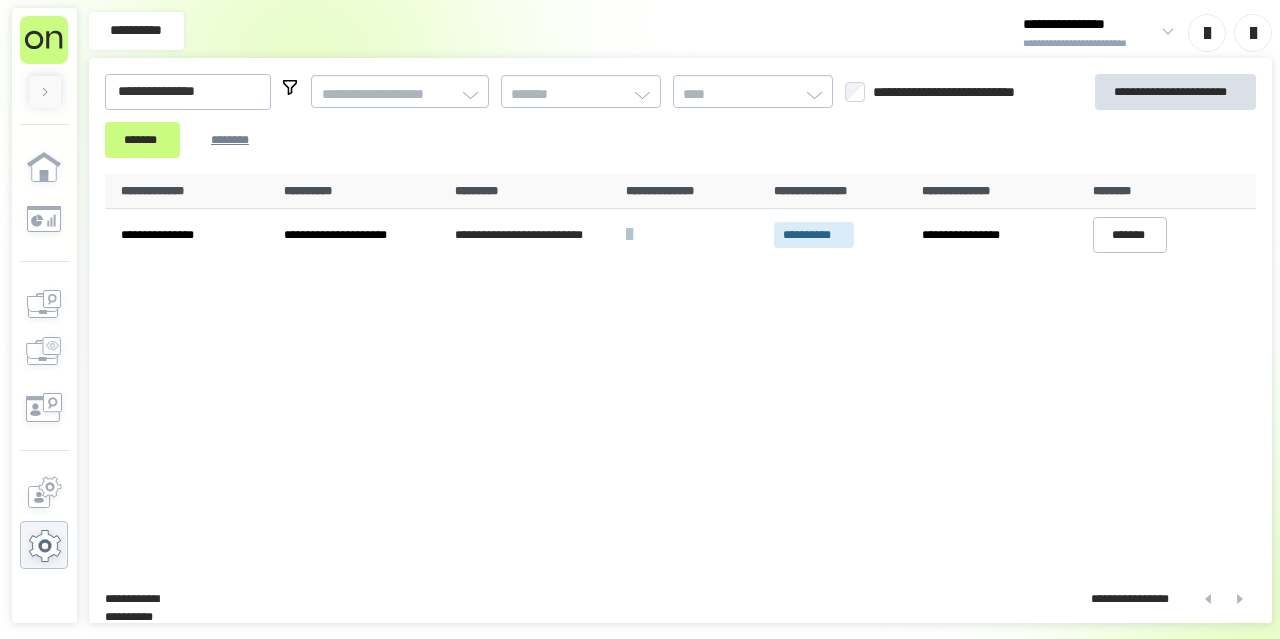 click on "**********" at bounding box center [680, 370] 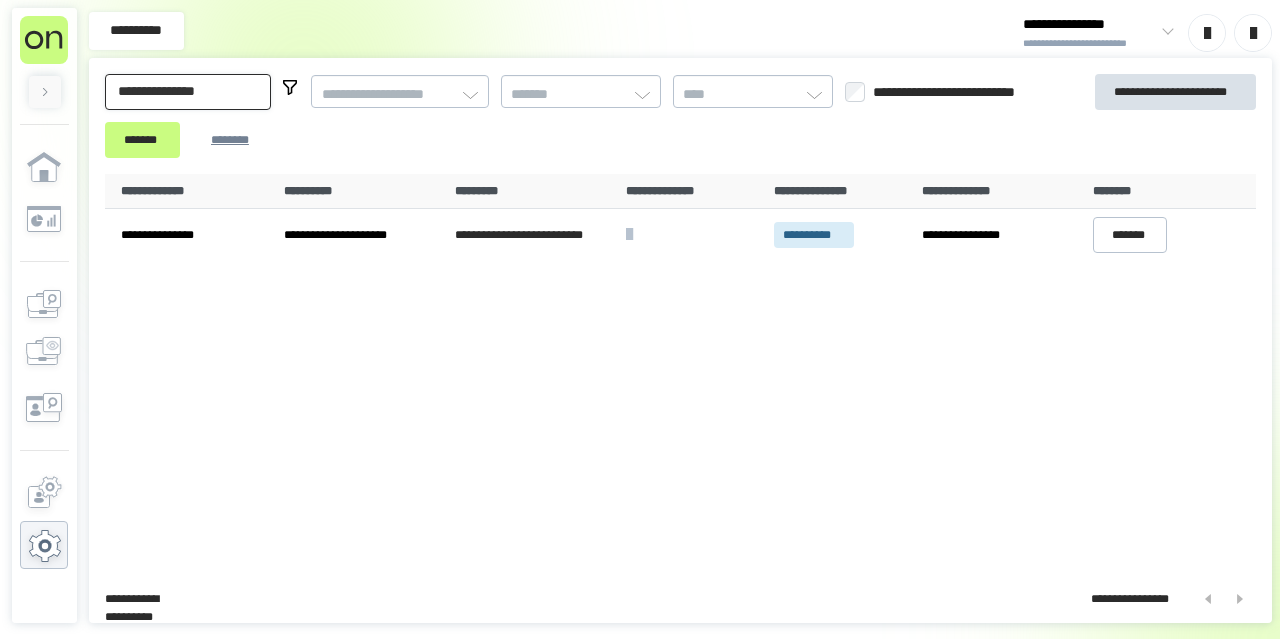 drag, startPoint x: 257, startPoint y: 95, endPoint x: 58, endPoint y: 59, distance: 202.23007 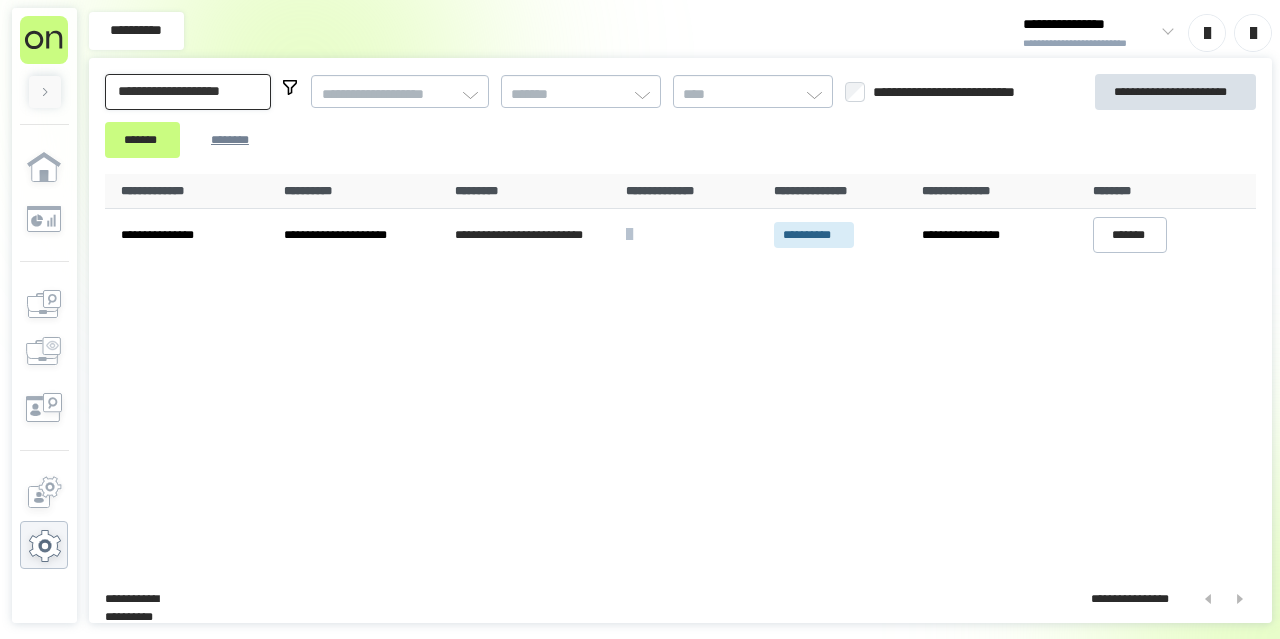 click on "*******" at bounding box center (142, 140) 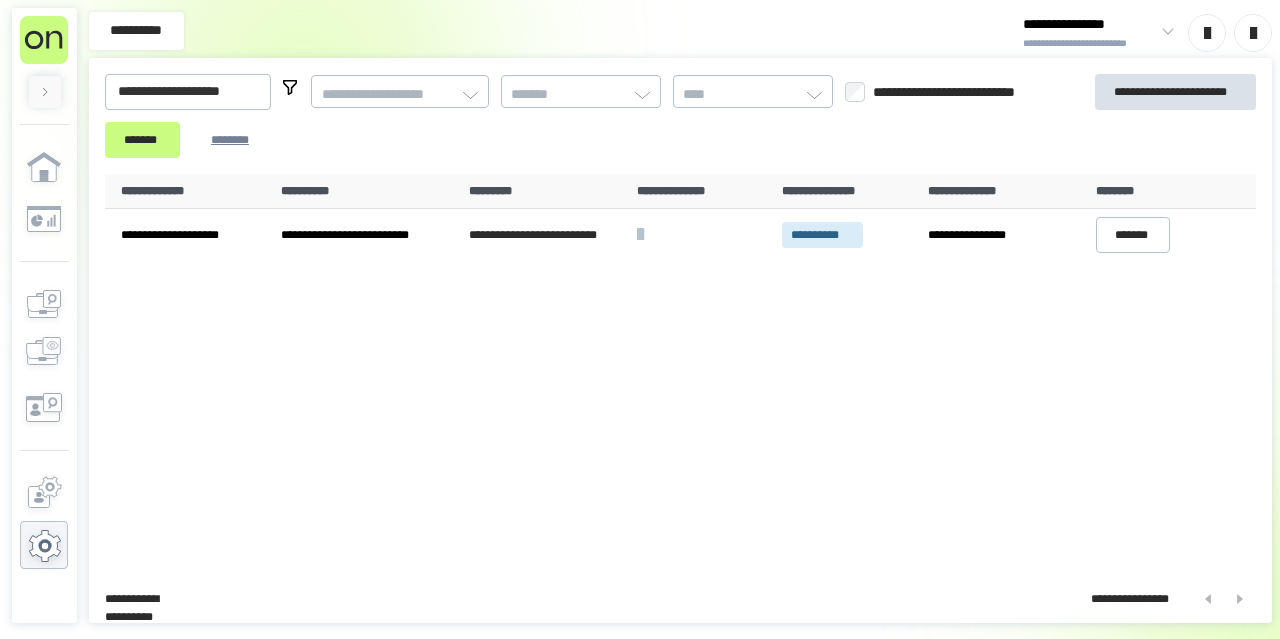 click on "**********" at bounding box center (592, 116) 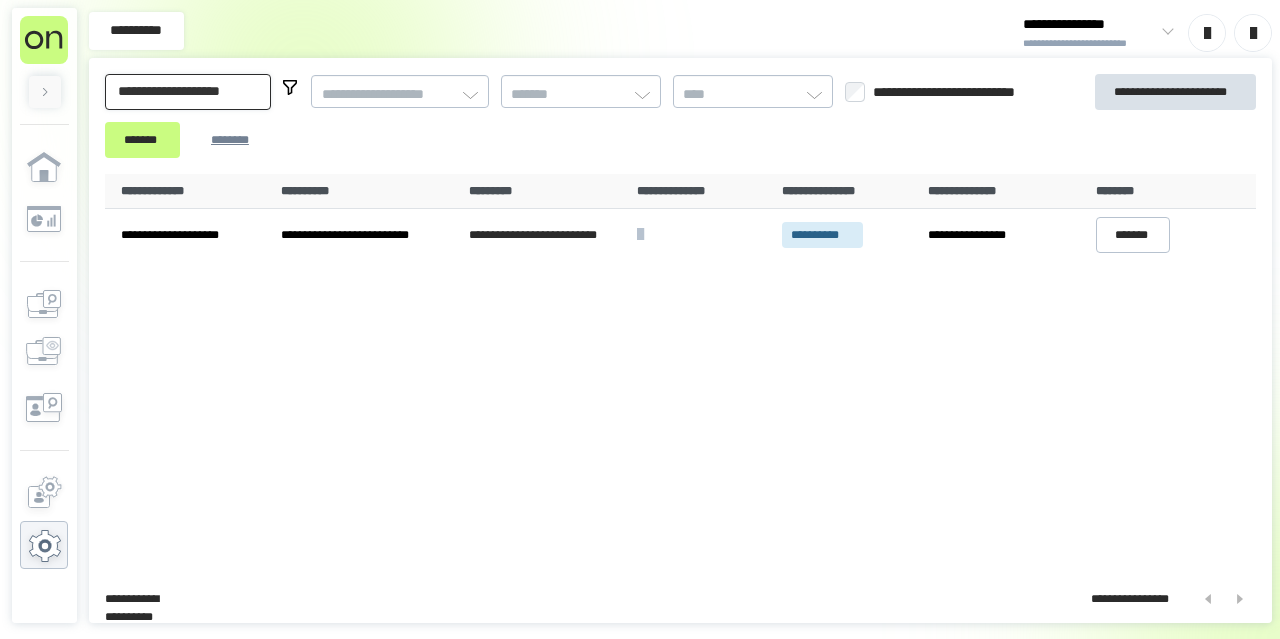 drag, startPoint x: 276, startPoint y: 81, endPoint x: 1, endPoint y: 65, distance: 275.46506 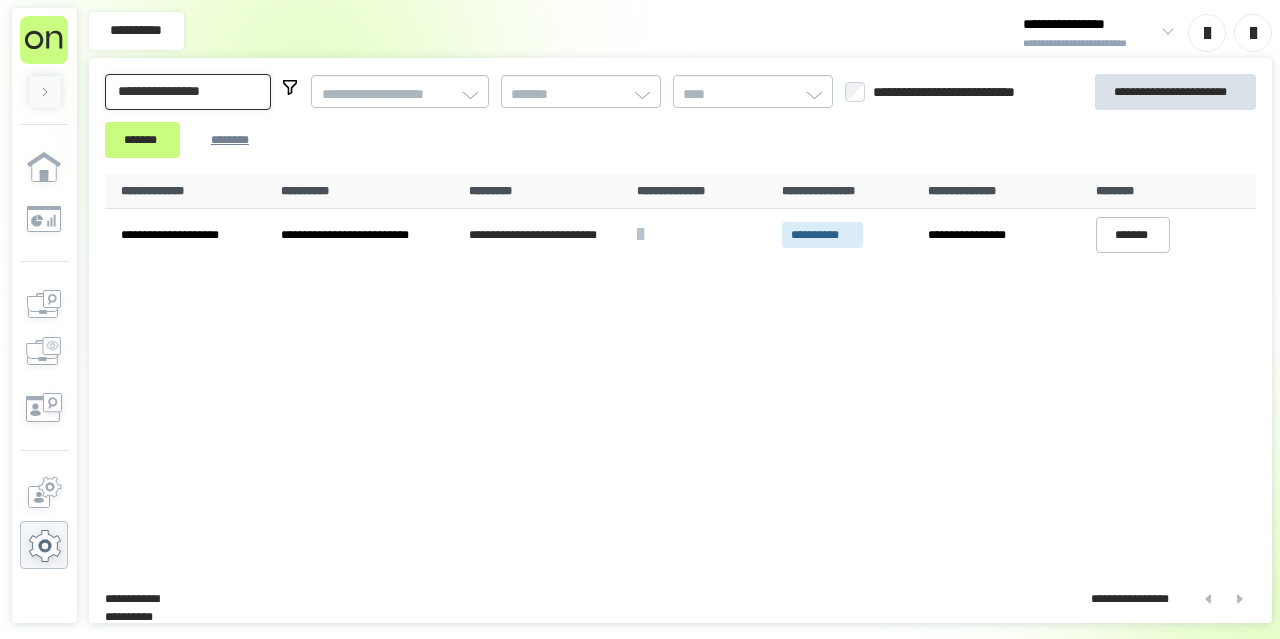 type on "**********" 